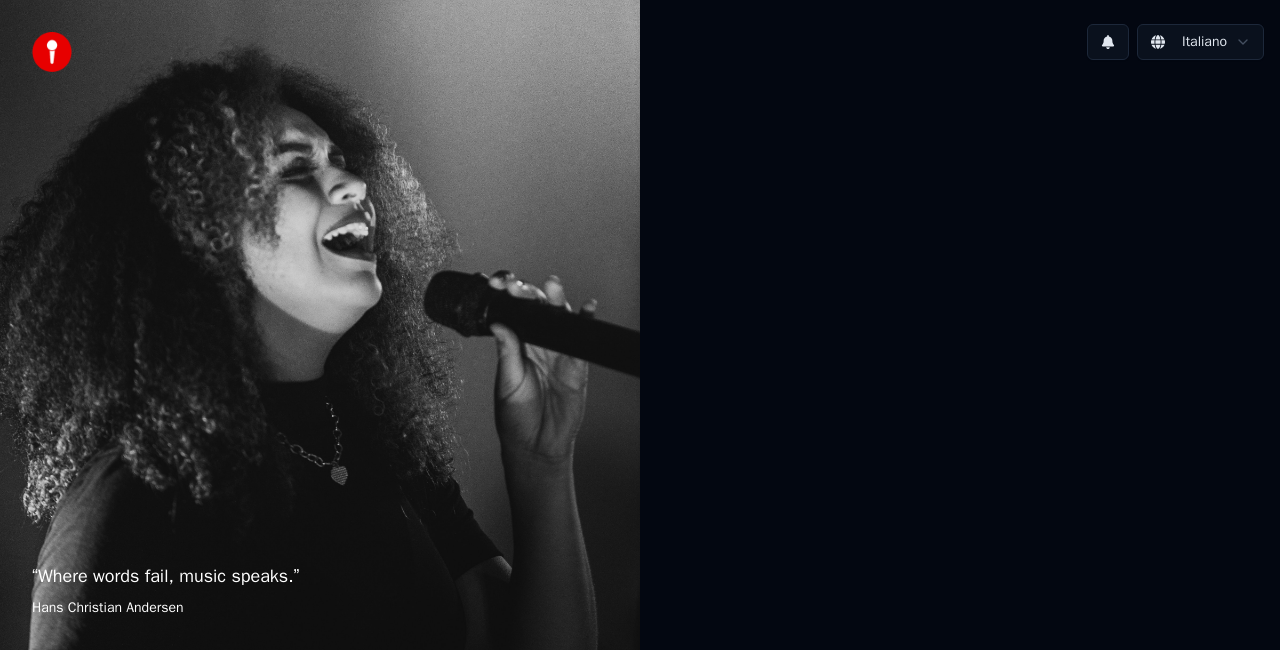 scroll, scrollTop: 0, scrollLeft: 0, axis: both 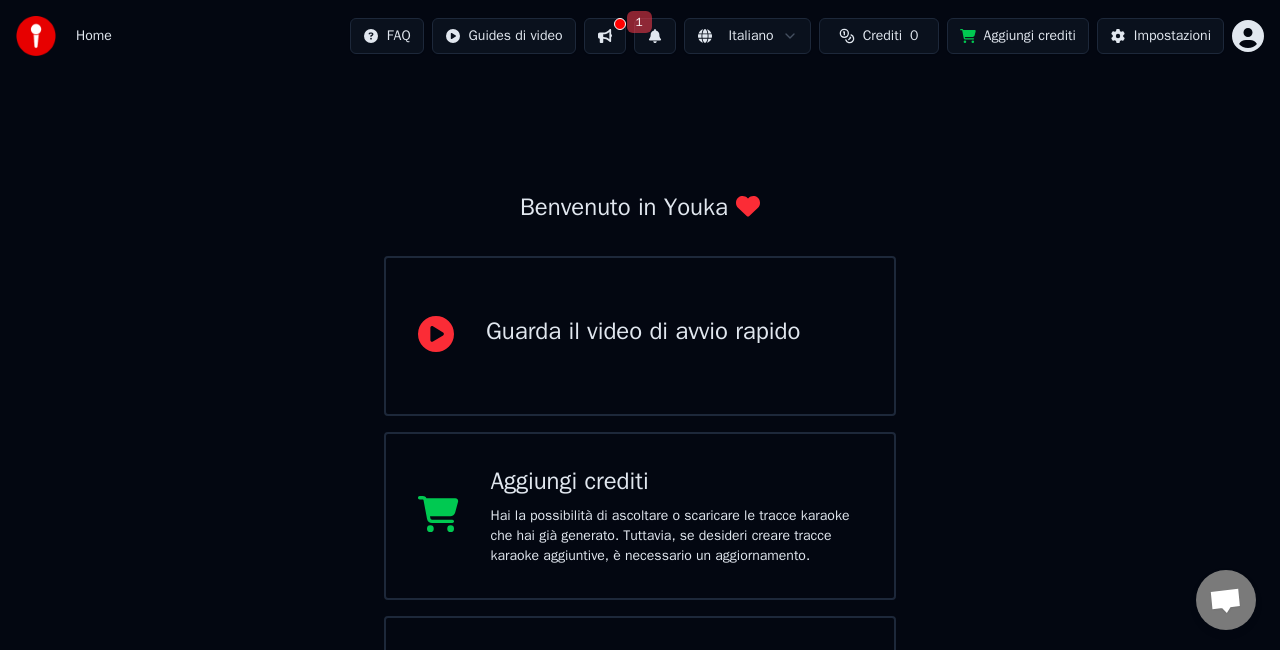 click on "Home FAQ Guides di video 1 Italiano Crediti 0 Aggiungi crediti Impostazioni Benvenuto in Youka Guarda il video di avvio rapido Aggiungi crediti Hai la possibilità di ascoltare o scaricare le tracce karaoke che hai già generato. Tuttavia, se desideri creare tracce karaoke aggiuntive, è necessario un aggiornamento. Libreria Accedi e gestisci tutte le tracce karaoke che hai creato. Modifica, organizza e perfeziona i tuoi progetti. Crea Karaoke Crea un karaoke da file audio o video (MP3, MP4 e altro), oppure incolla un URL per generare istantaneamente un video karaoke con testi sincronizzati." at bounding box center (640, 480) 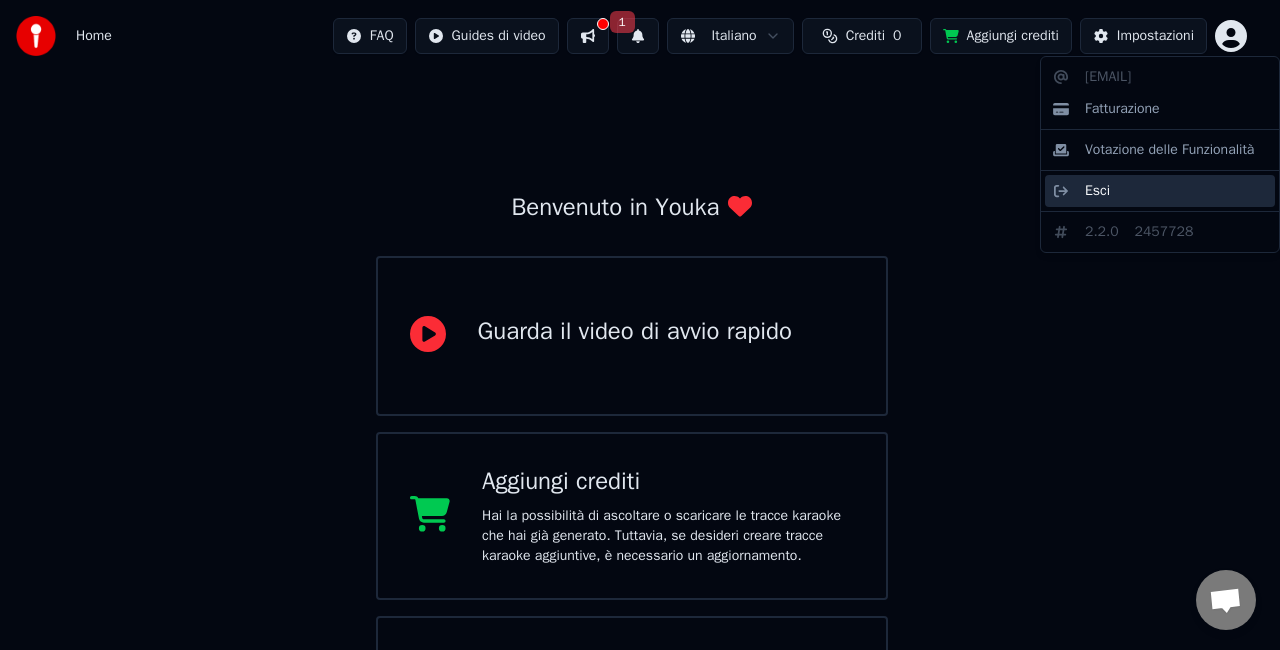 click on "Esci" at bounding box center (1160, 191) 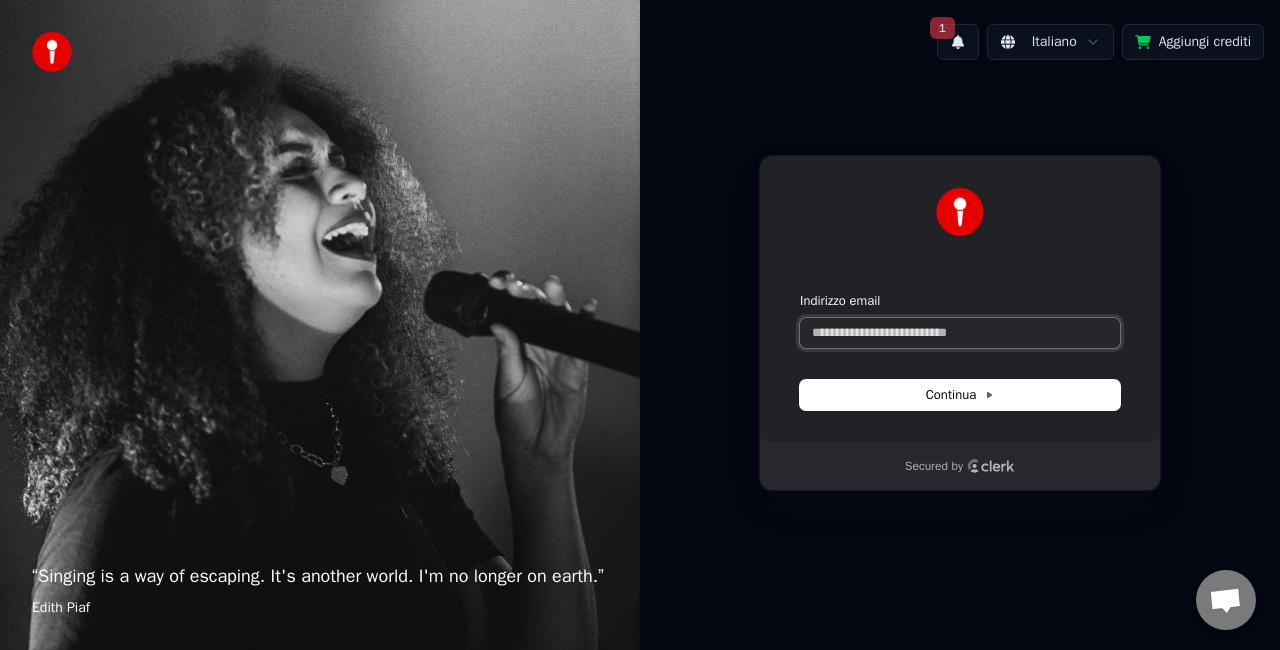 click on "Indirizzo email" at bounding box center (960, 333) 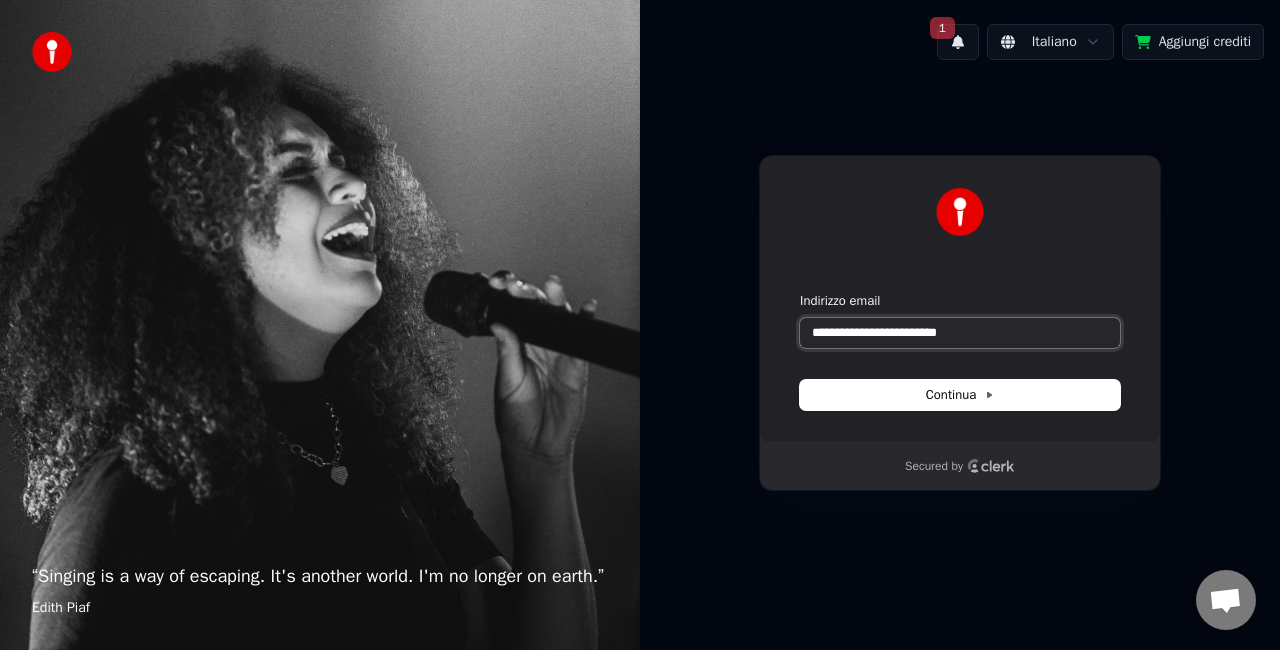 click at bounding box center (800, 292) 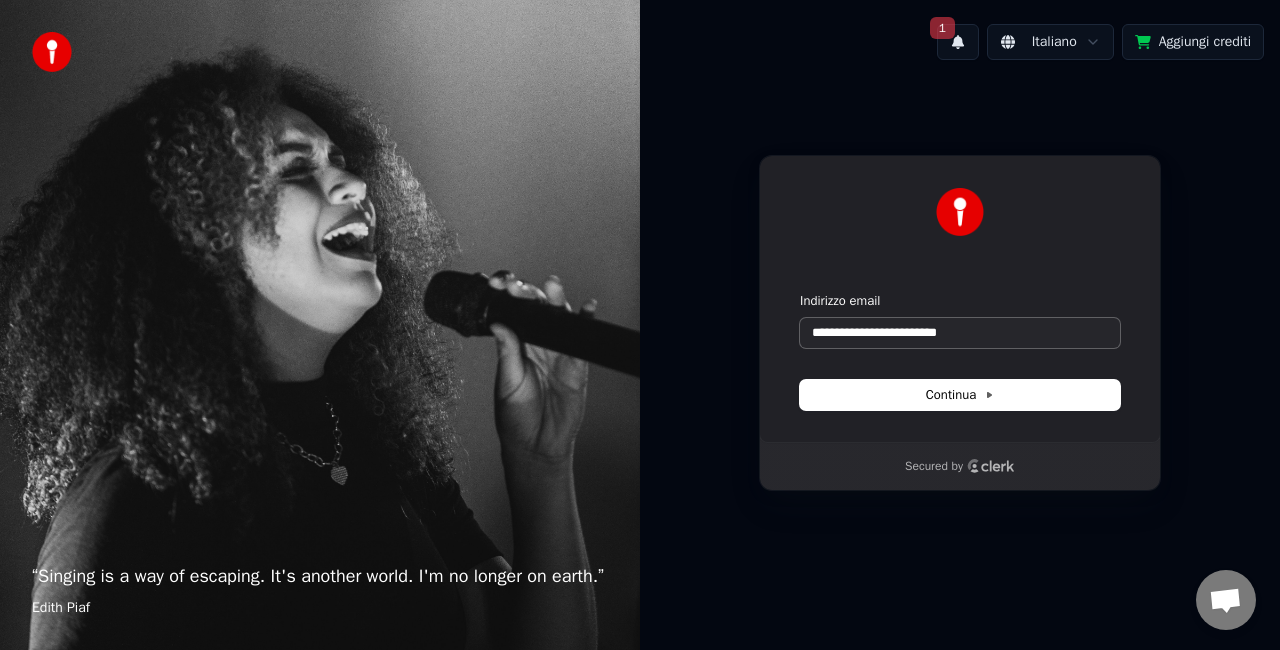 type on "**********" 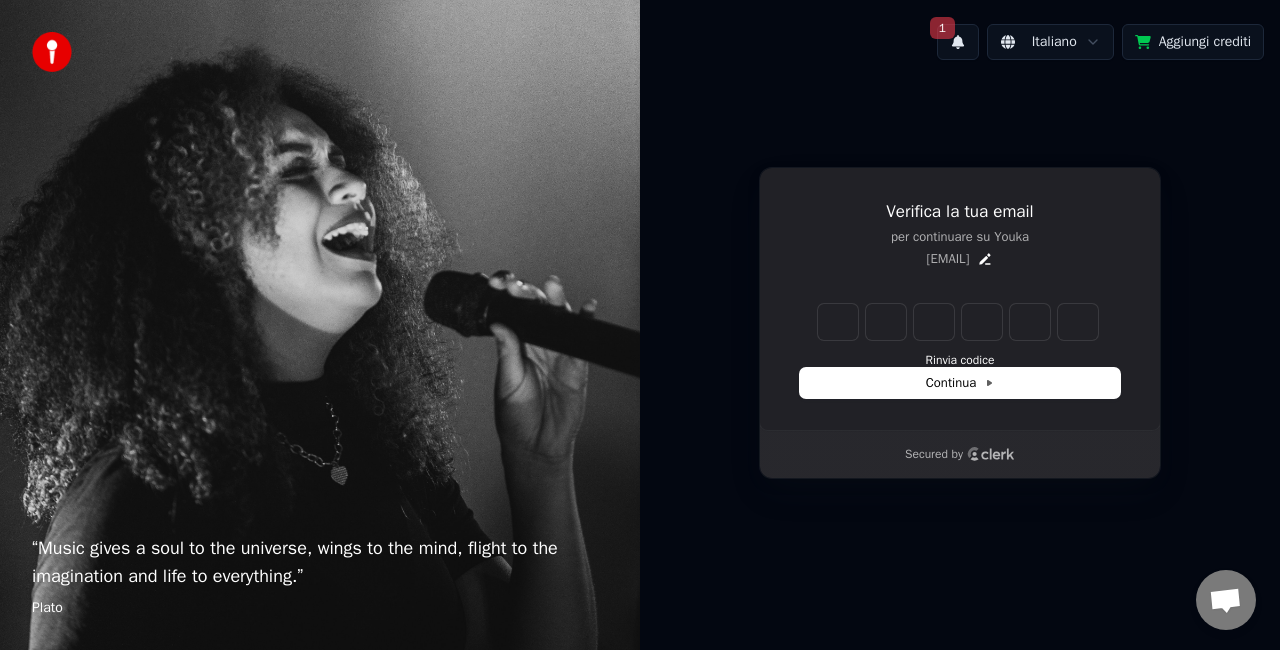 type on "*" 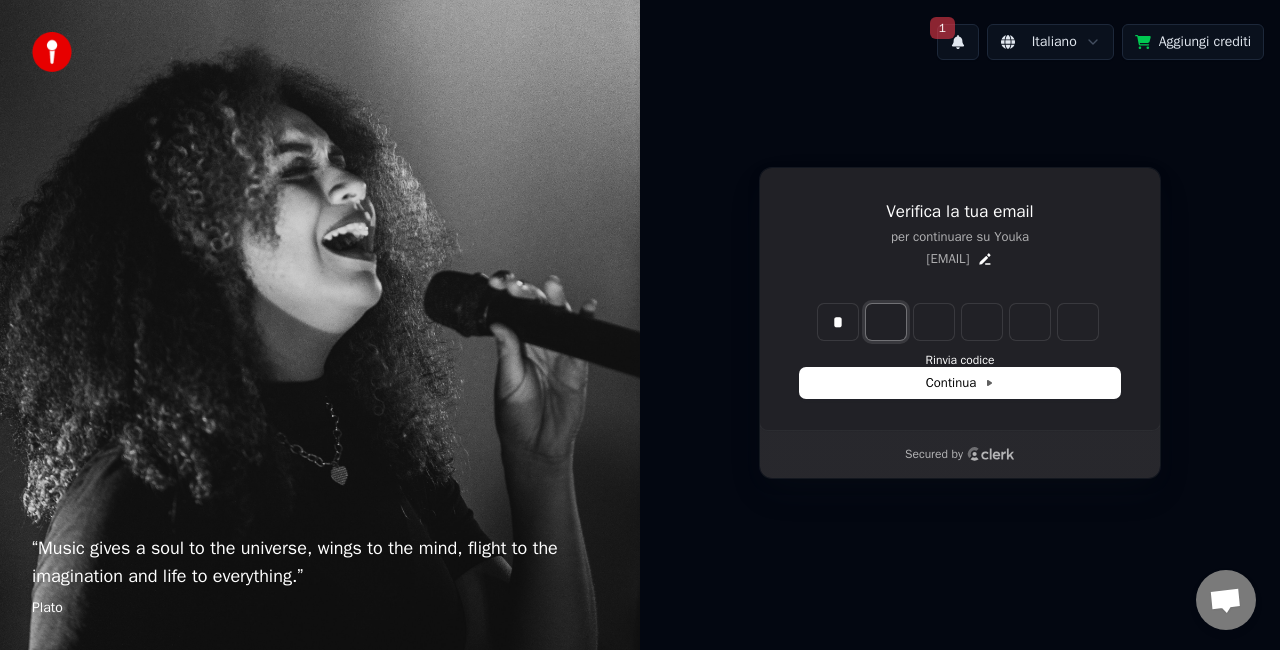 type on "*" 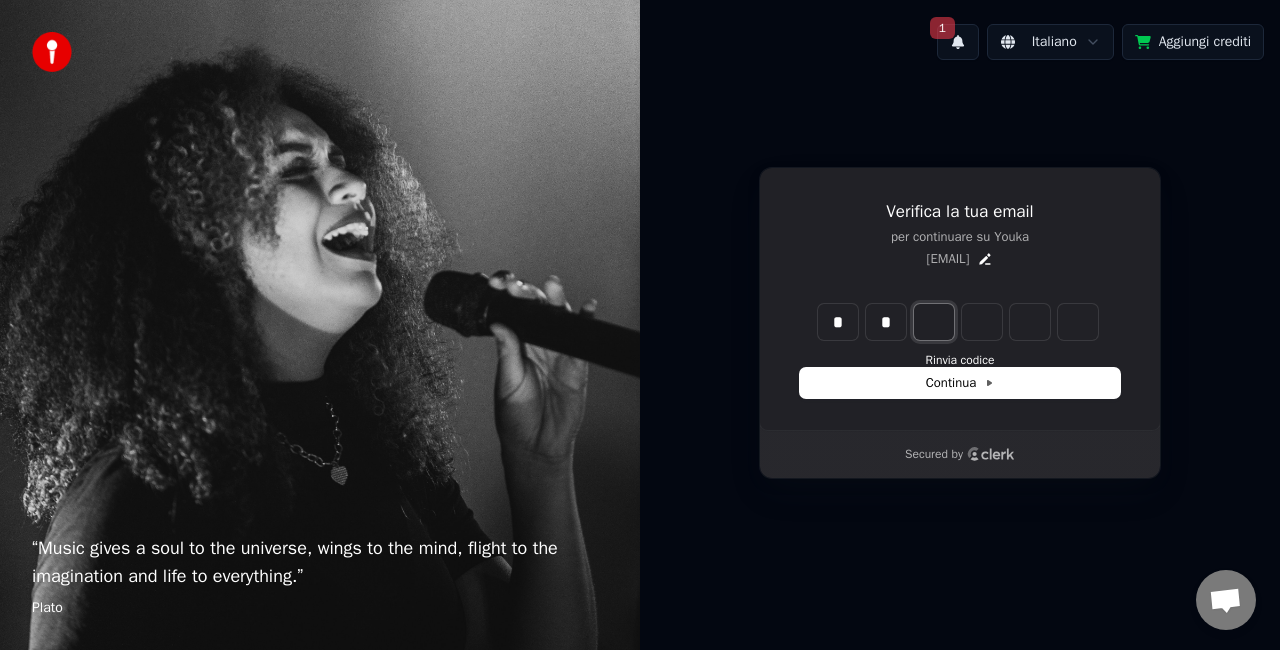 type on "**" 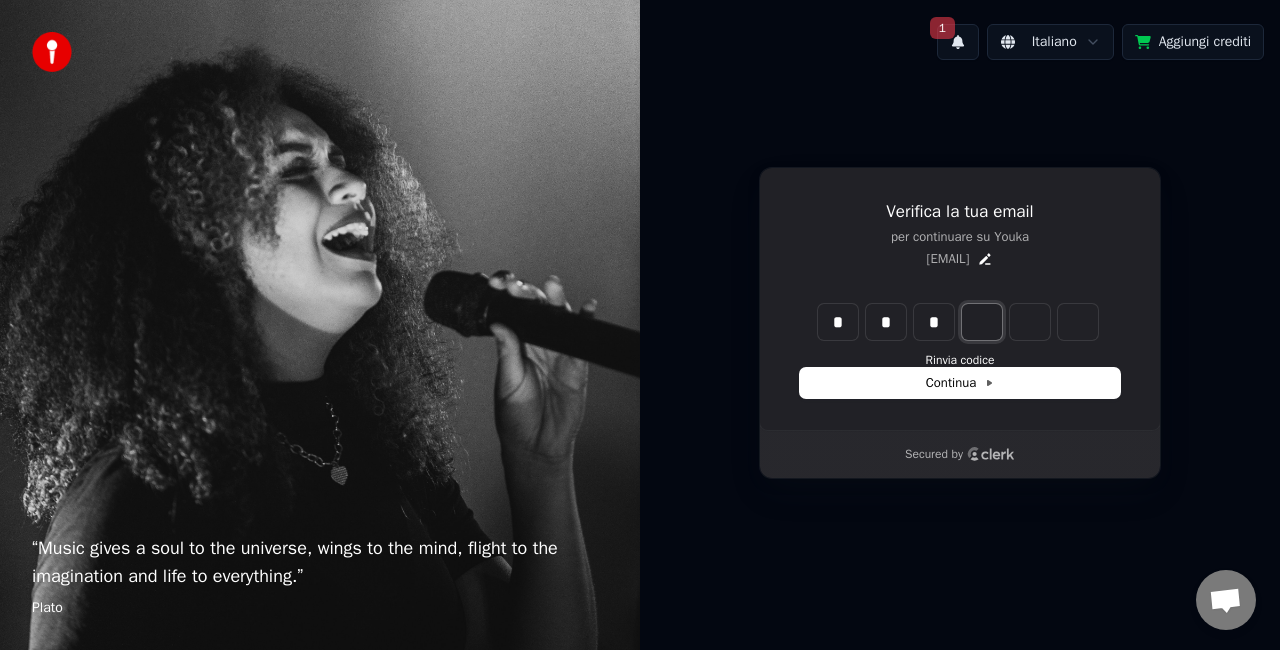 type on "***" 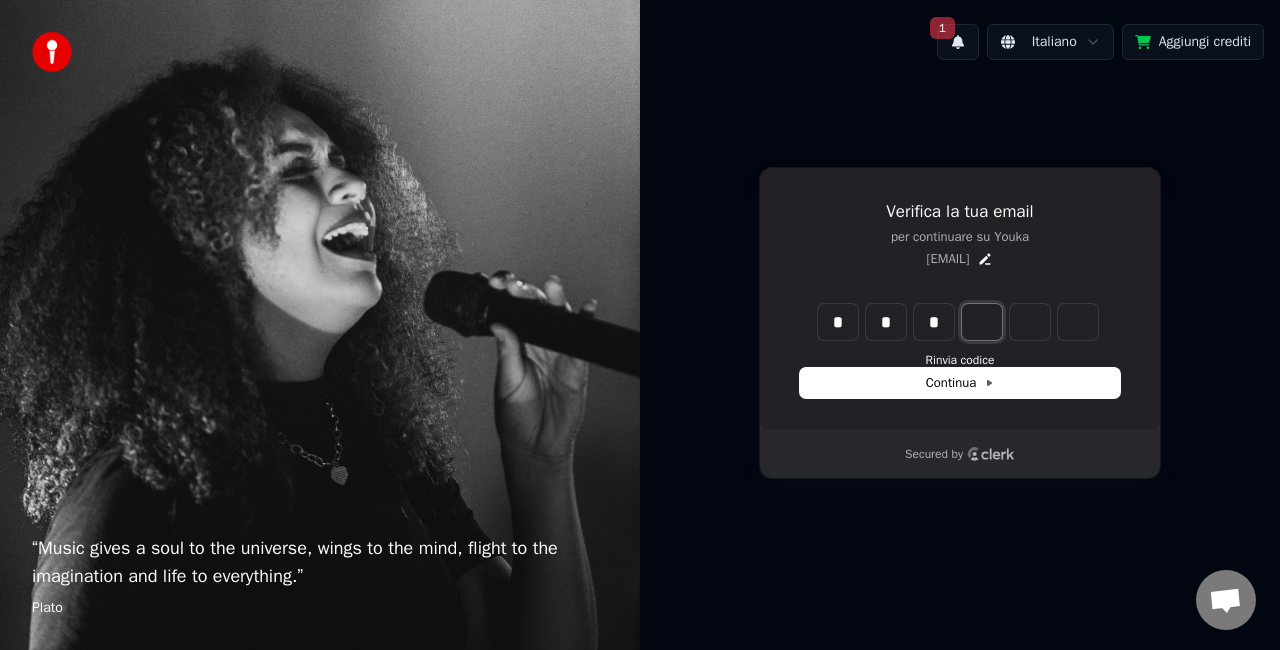 type on "*" 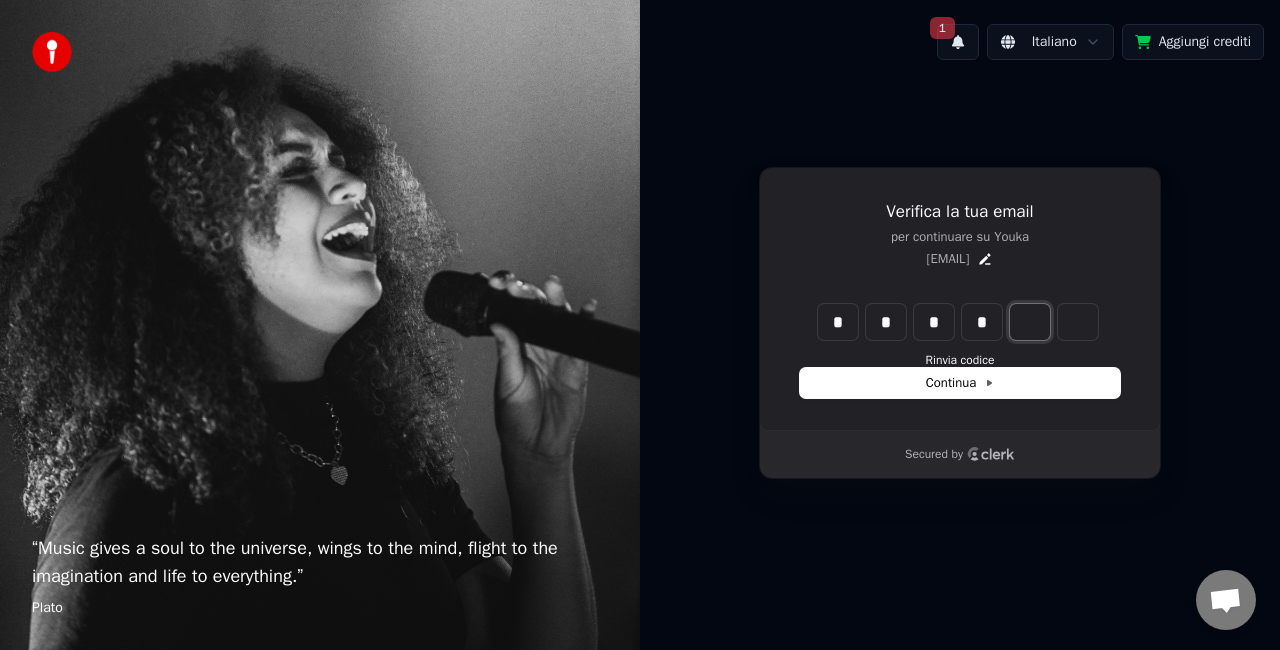 type on "****" 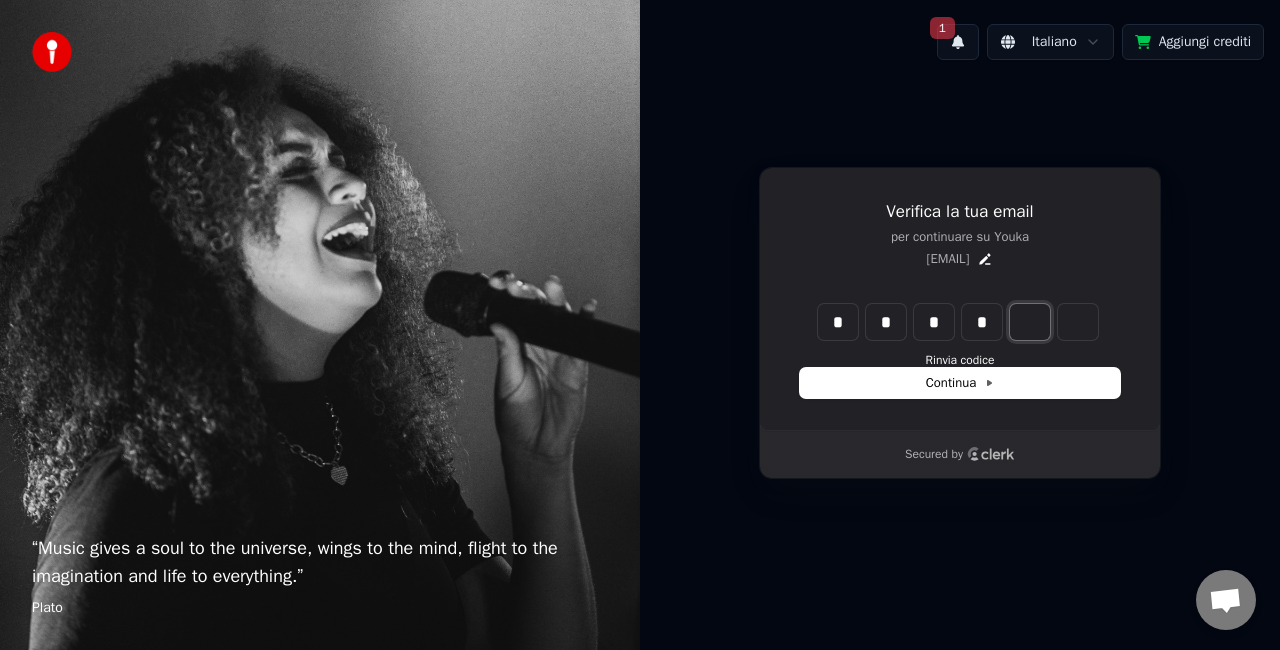 type on "*" 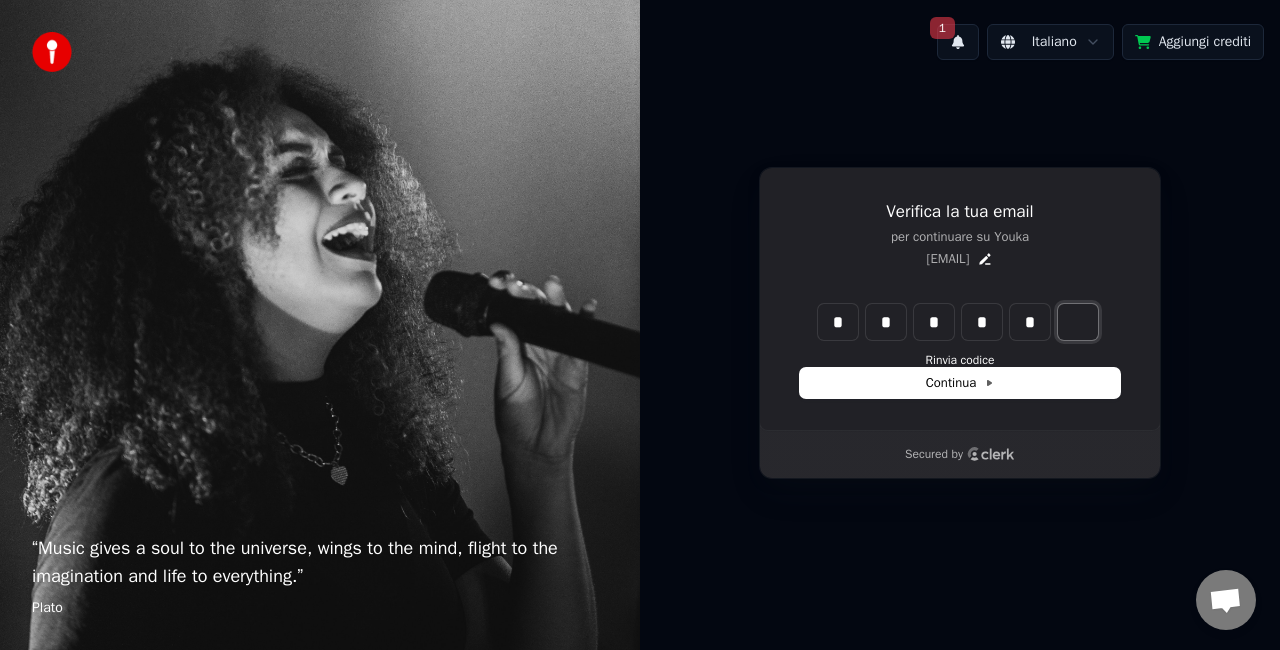 type on "******" 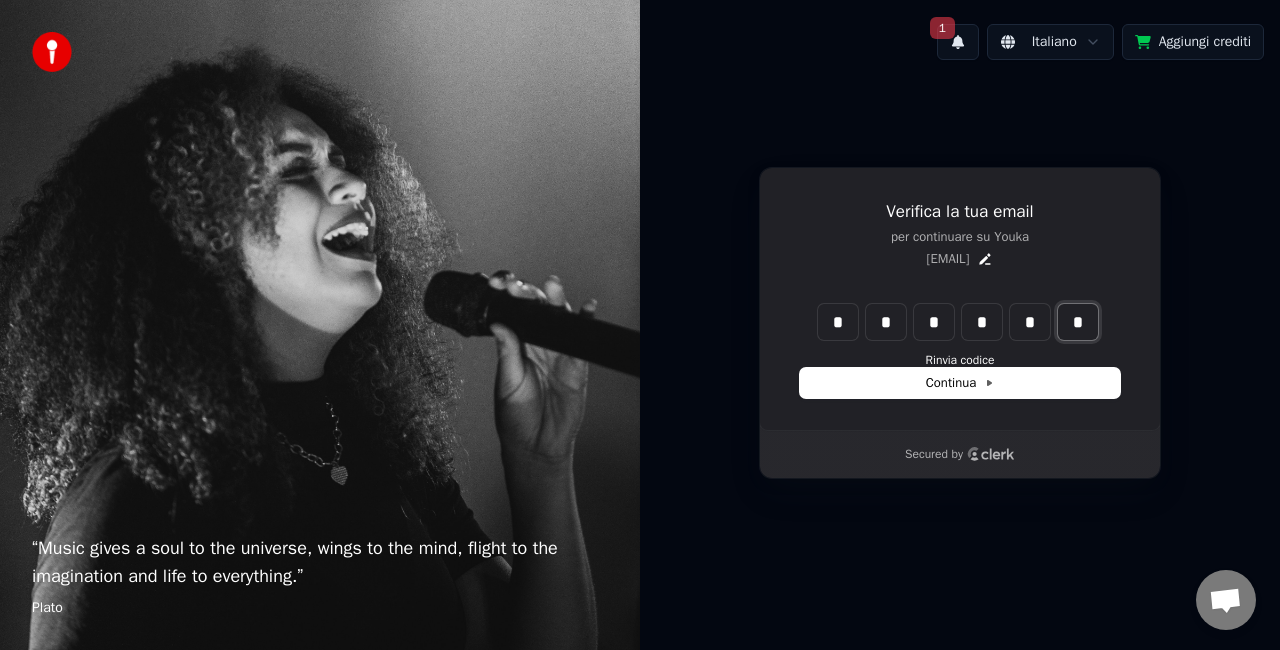 type on "*" 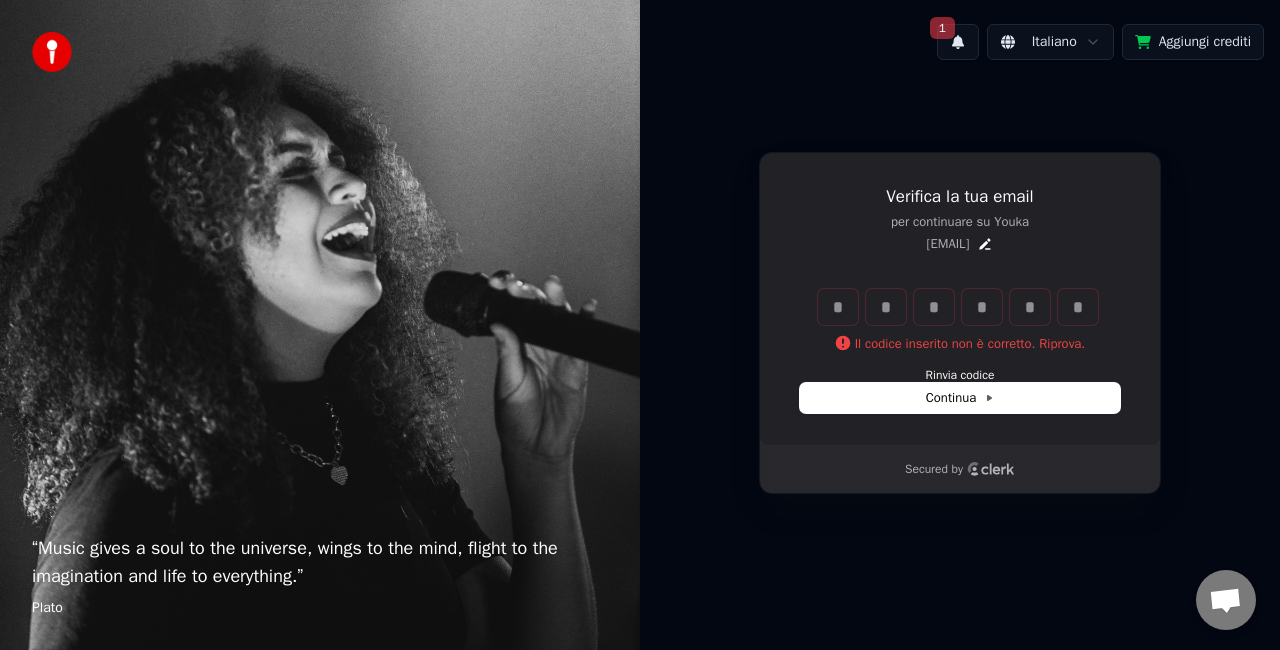 type 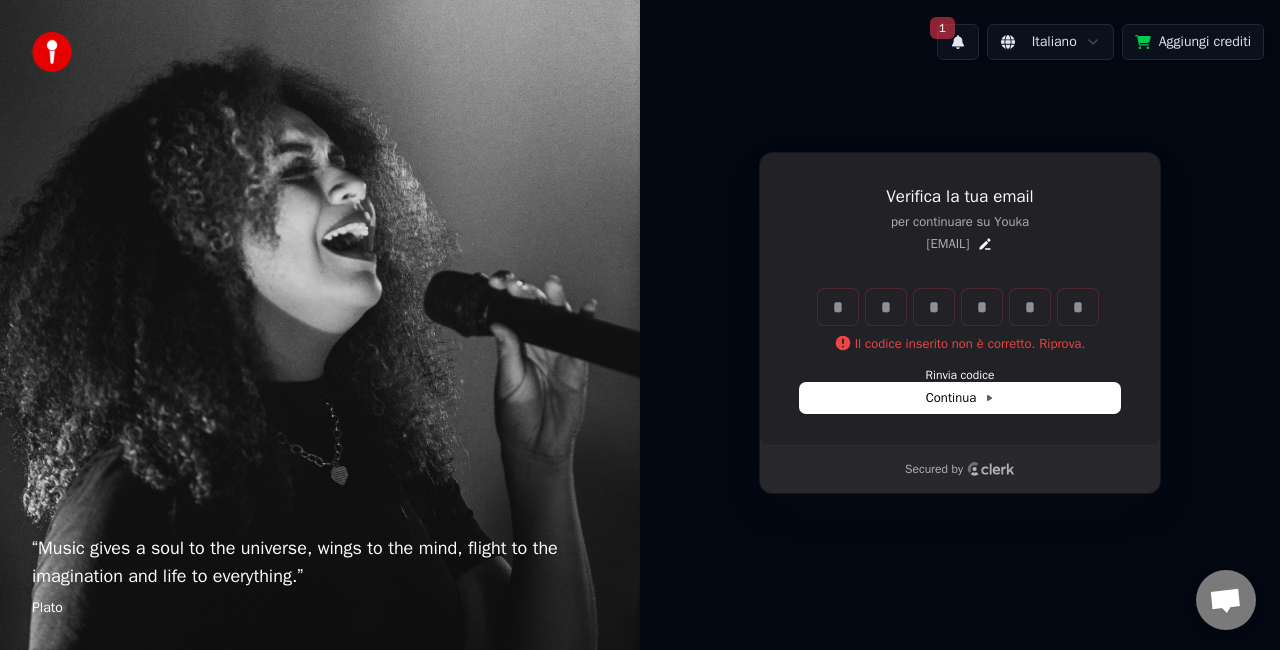 type 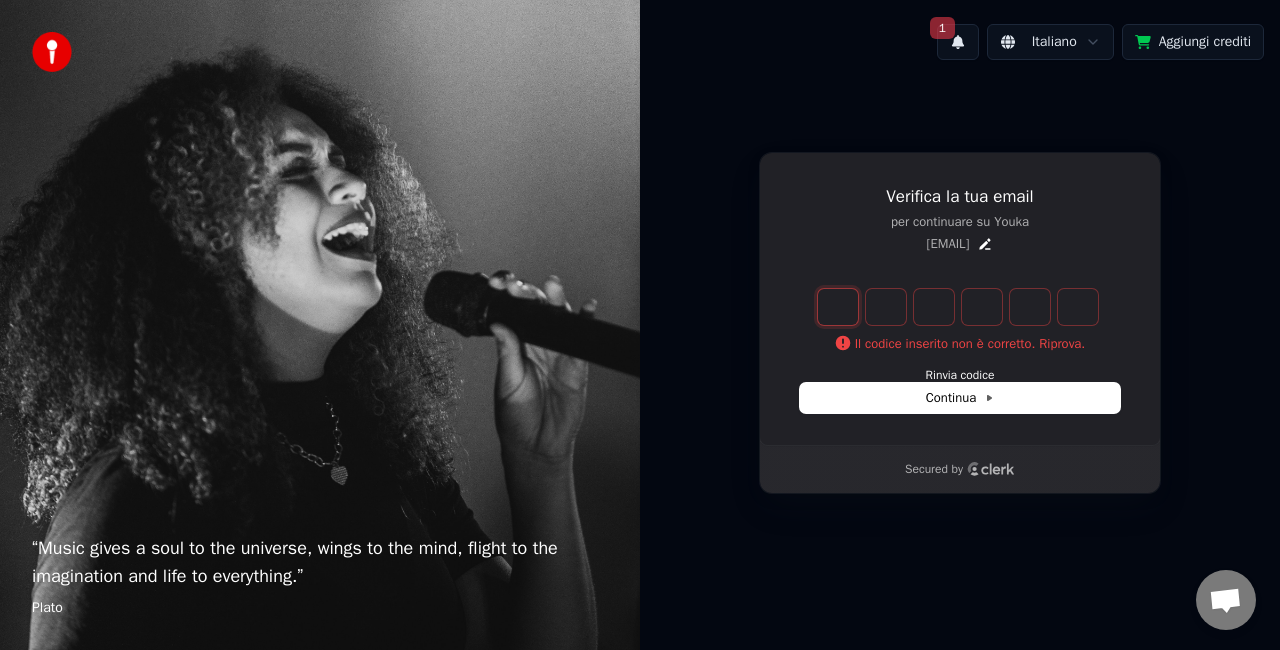 type on "*" 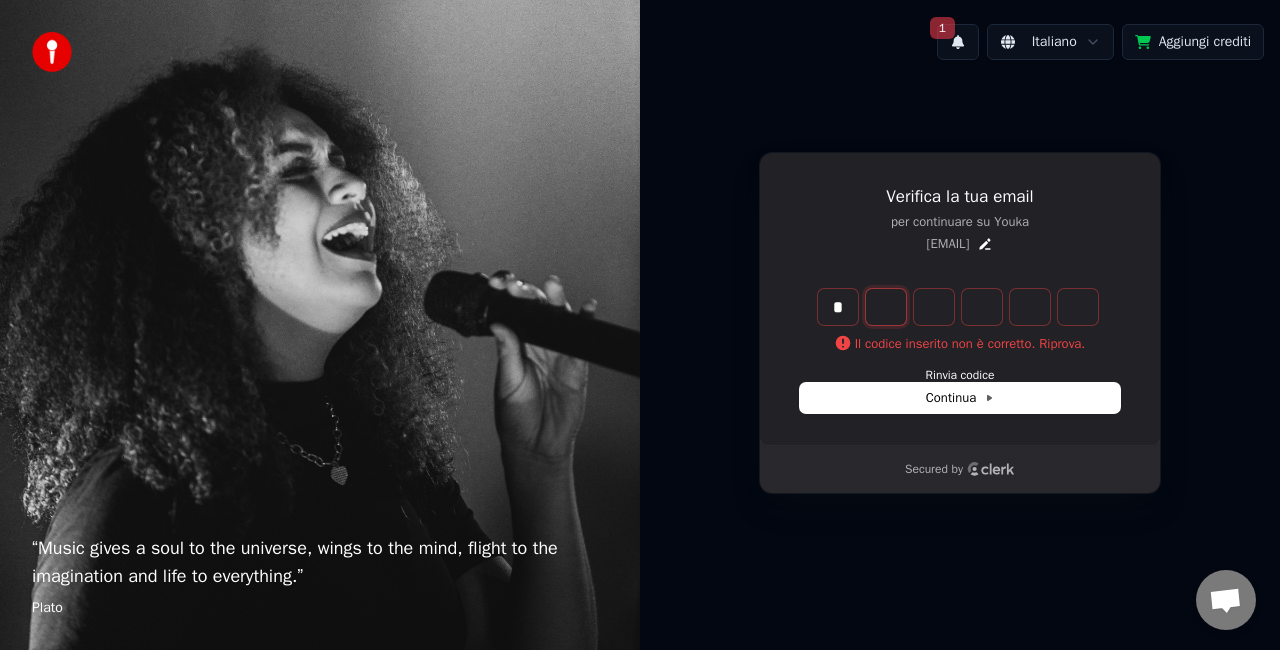 type on "*" 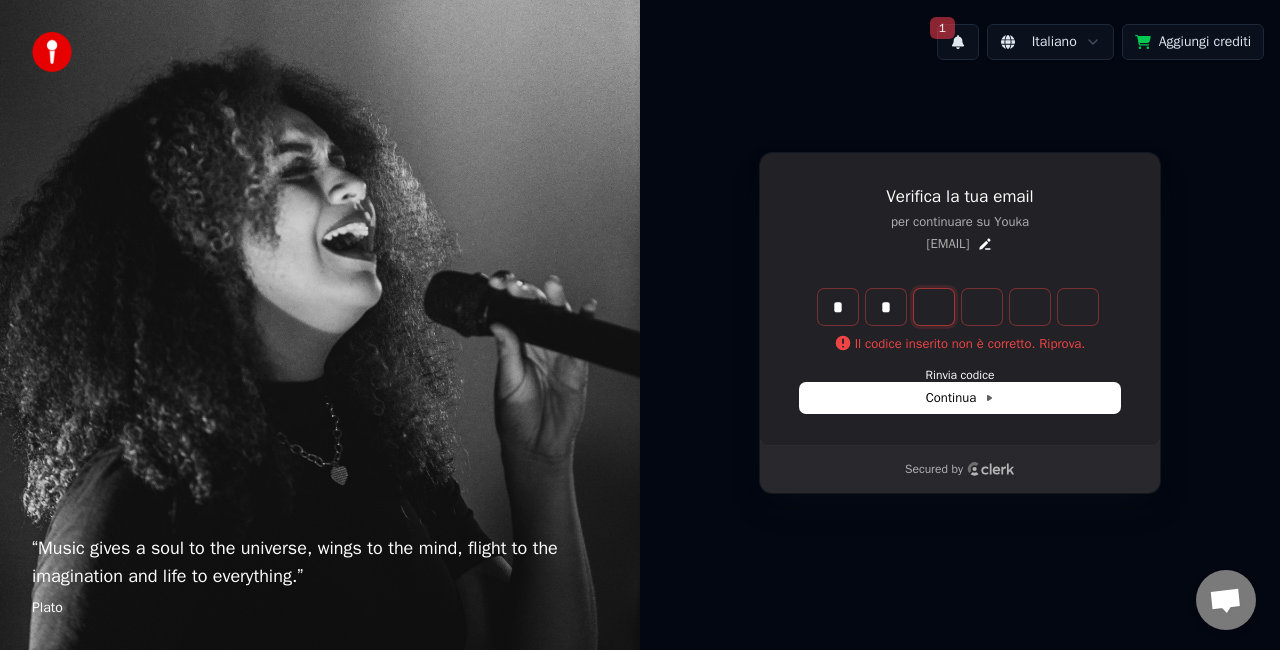 type on "**" 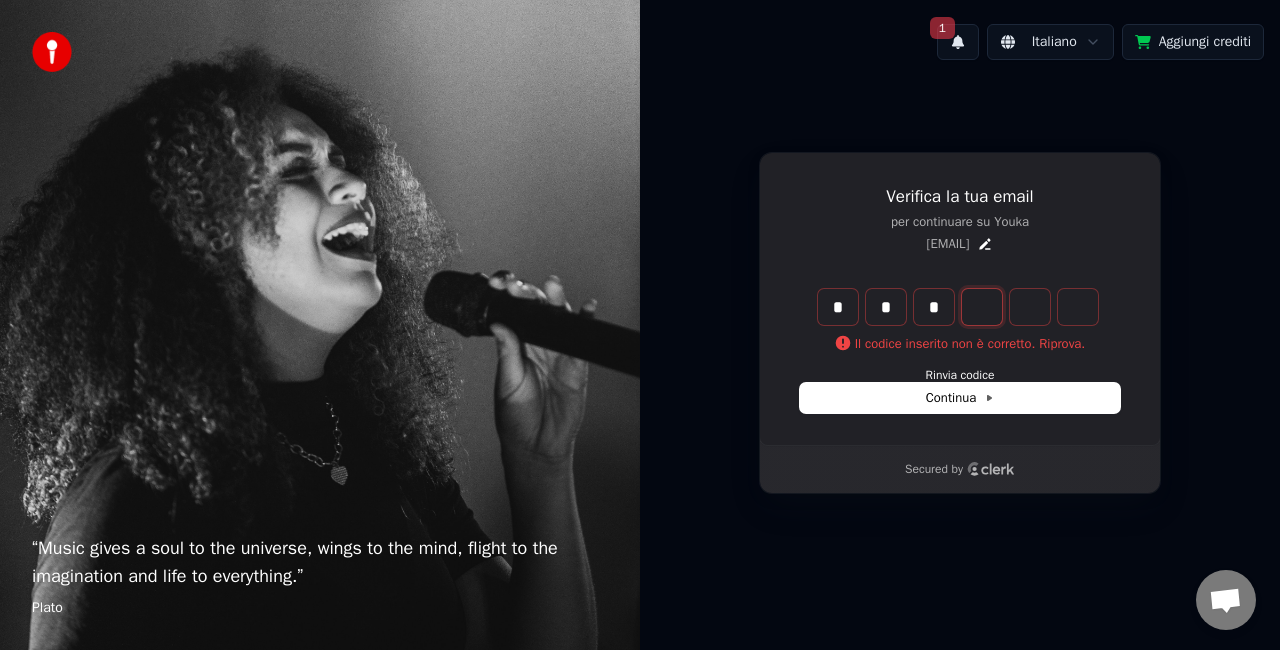 type on "***" 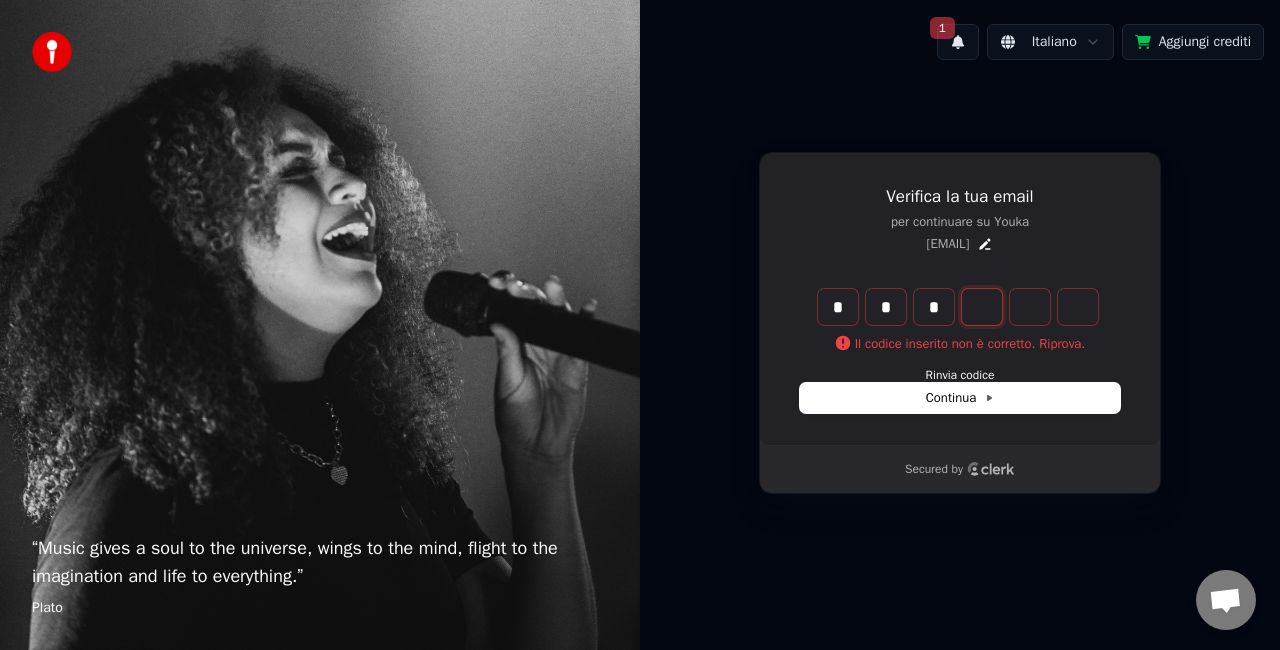type on "*" 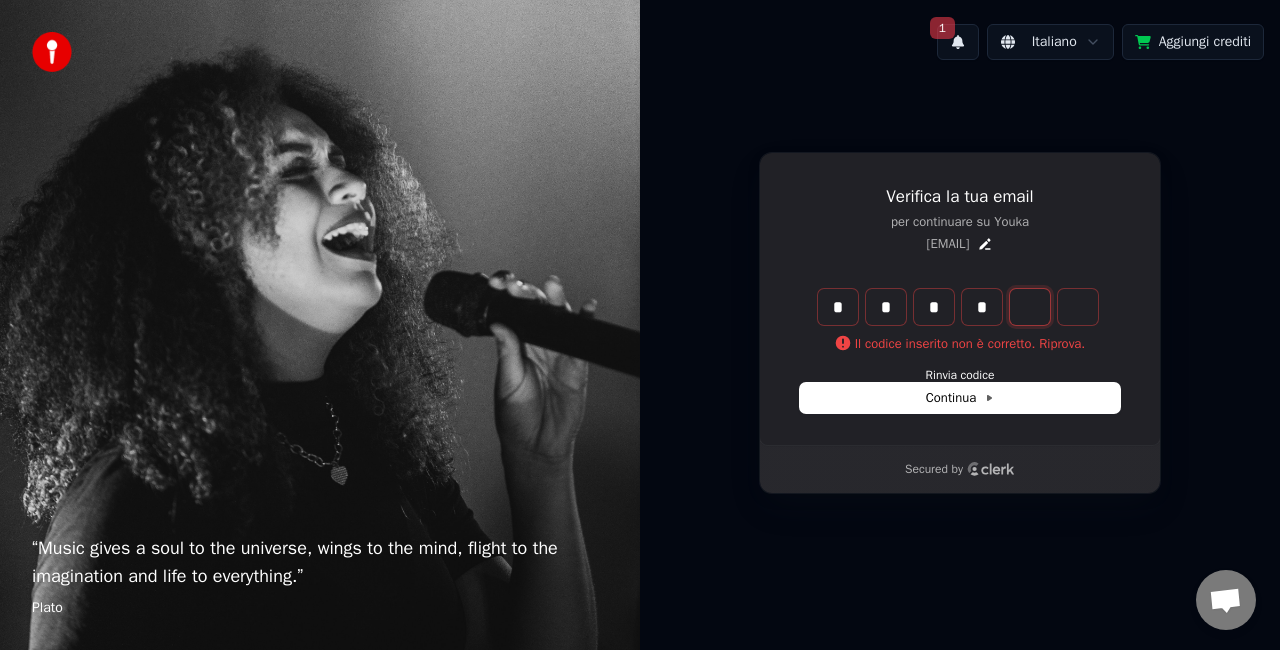 type on "****" 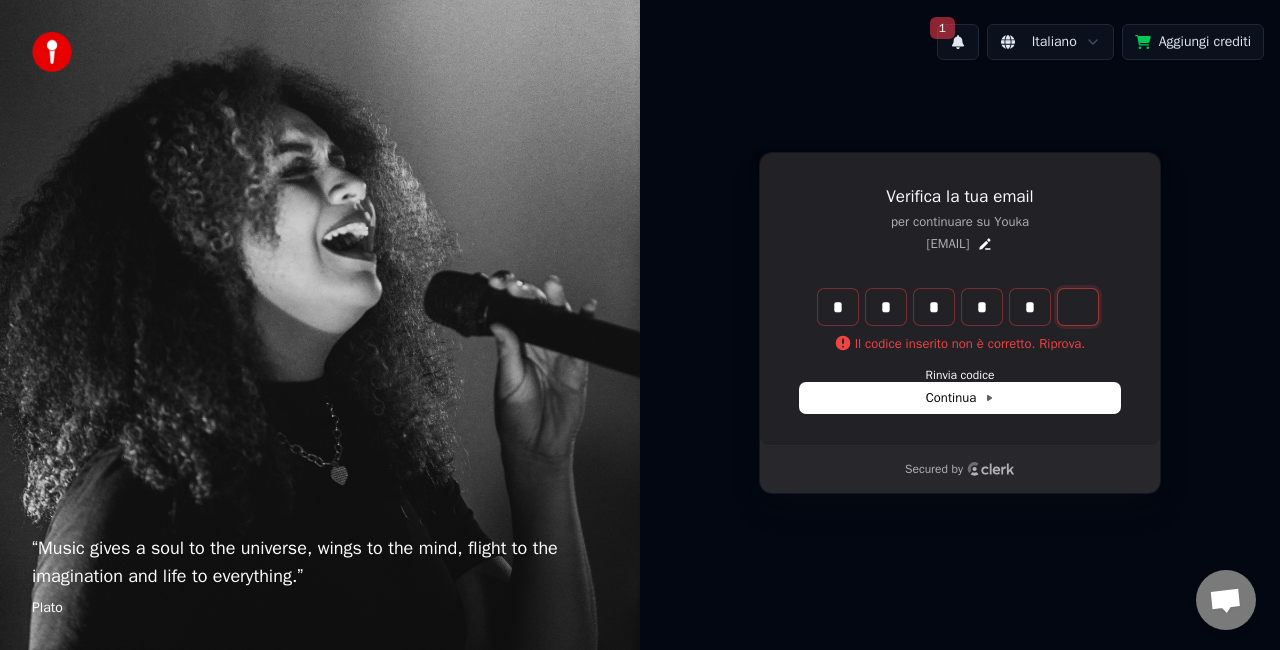 type on "******" 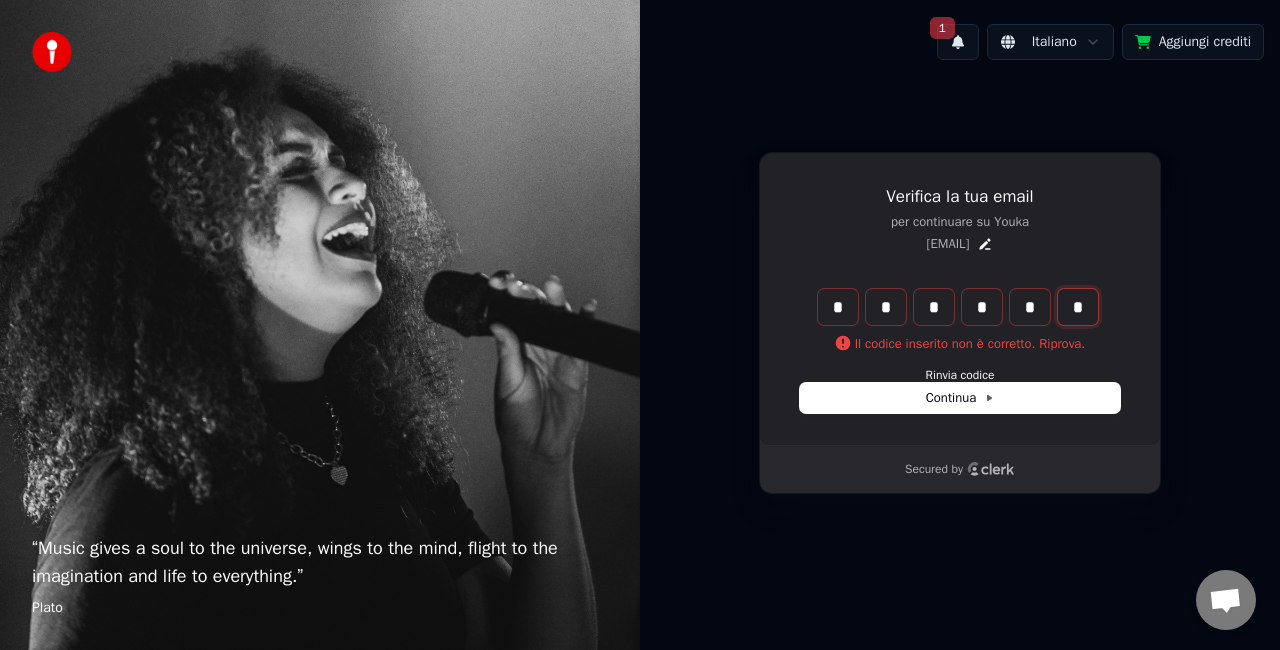 type on "*" 